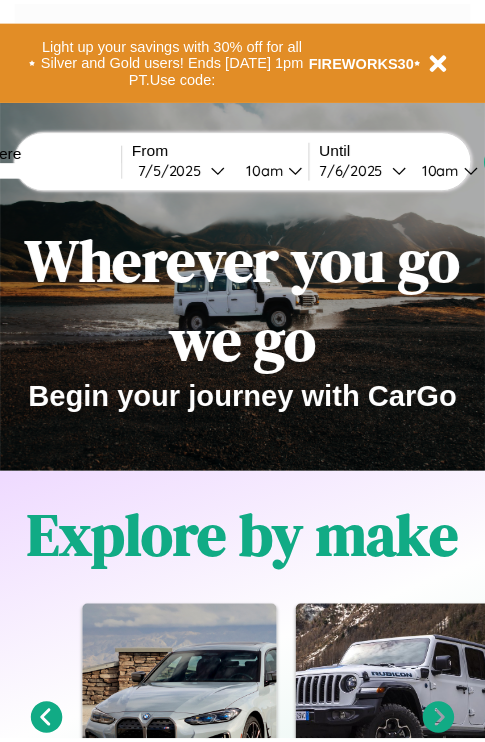 scroll, scrollTop: 0, scrollLeft: 0, axis: both 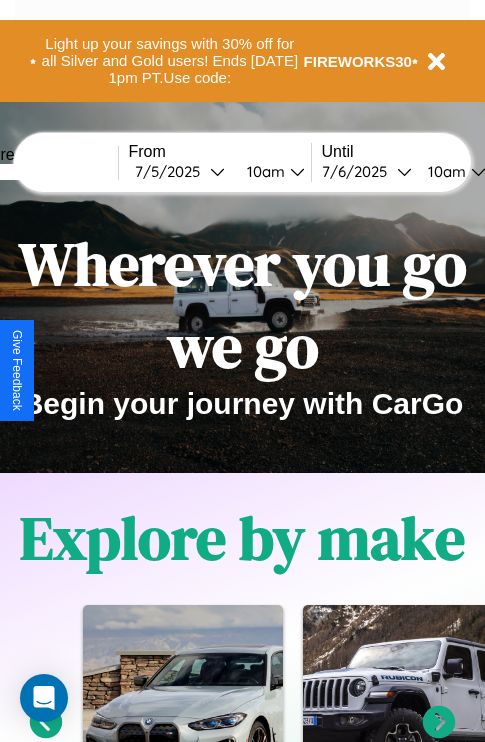 click at bounding box center (43, 172) 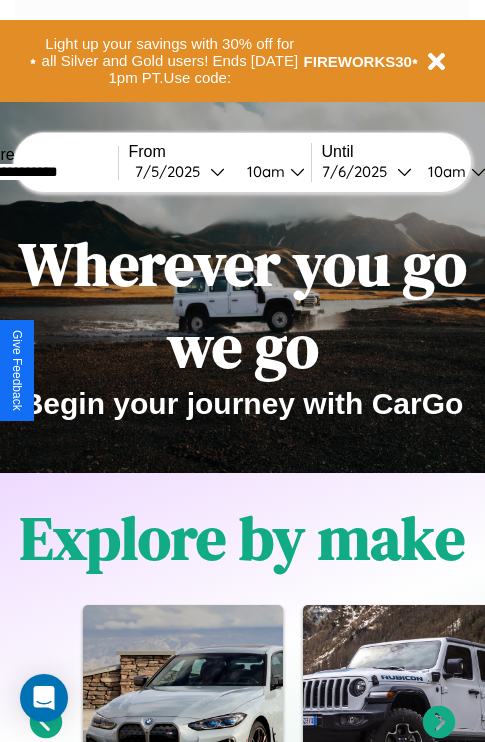 type on "**********" 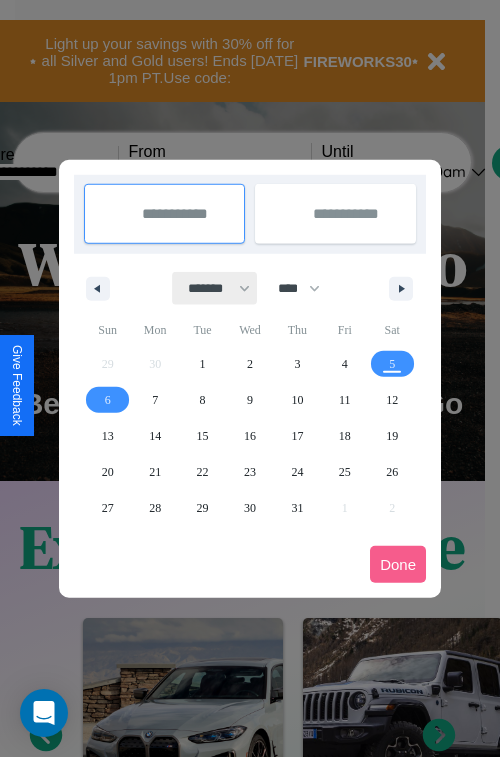 click on "******* ******** ***** ***** *** **** **** ****** ********* ******* ******** ********" at bounding box center (215, 288) 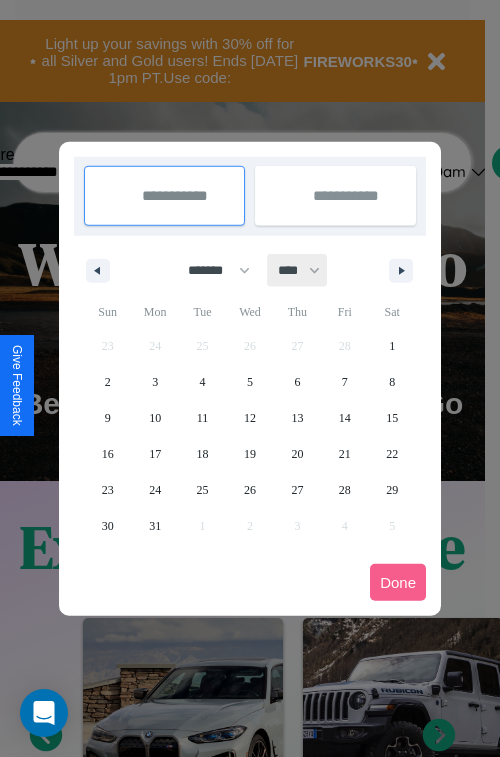 click on "**** **** **** **** **** **** **** **** **** **** **** **** **** **** **** **** **** **** **** **** **** **** **** **** **** **** **** **** **** **** **** **** **** **** **** **** **** **** **** **** **** **** **** **** **** **** **** **** **** **** **** **** **** **** **** **** **** **** **** **** **** **** **** **** **** **** **** **** **** **** **** **** **** **** **** **** **** **** **** **** **** **** **** **** **** **** **** **** **** **** **** **** **** **** **** **** **** **** **** **** **** **** **** **** **** **** **** **** **** **** **** **** **** **** **** **** **** **** **** **** ****" at bounding box center [298, 270] 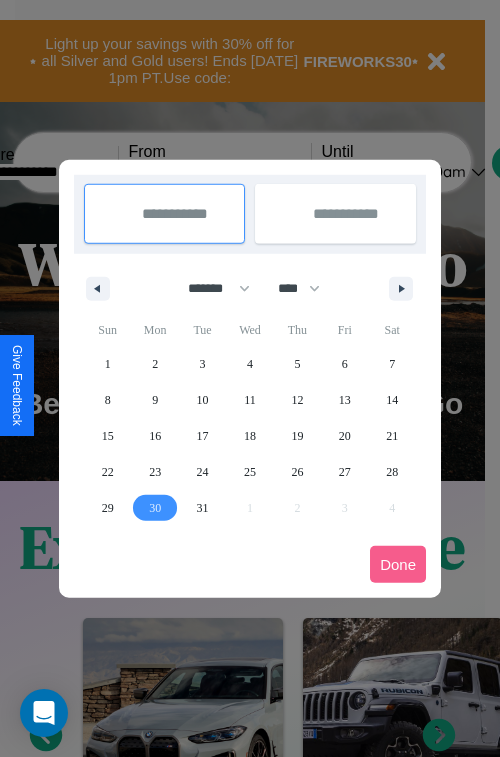 click on "30" at bounding box center [155, 508] 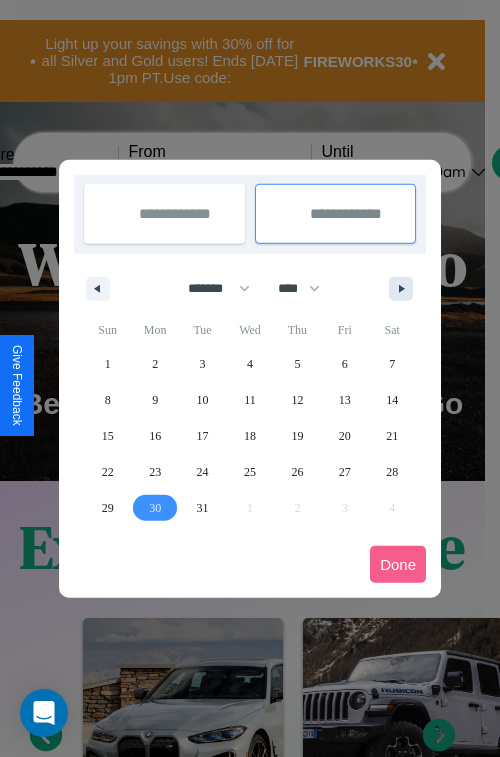 click at bounding box center (405, 289) 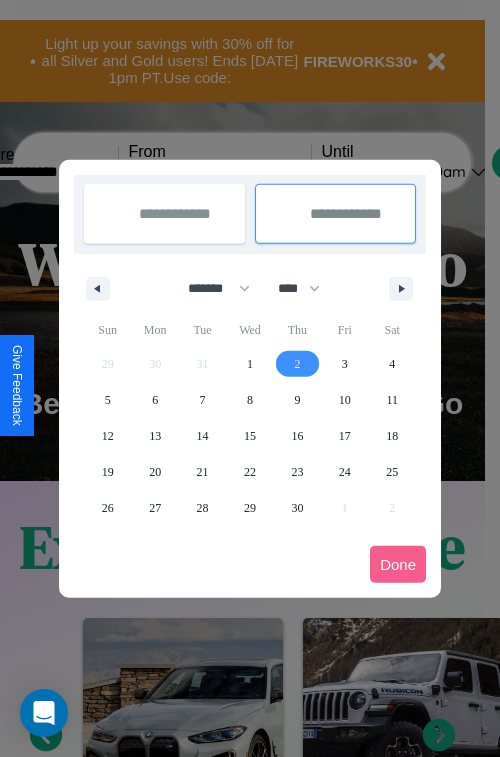 click on "2" at bounding box center [297, 364] 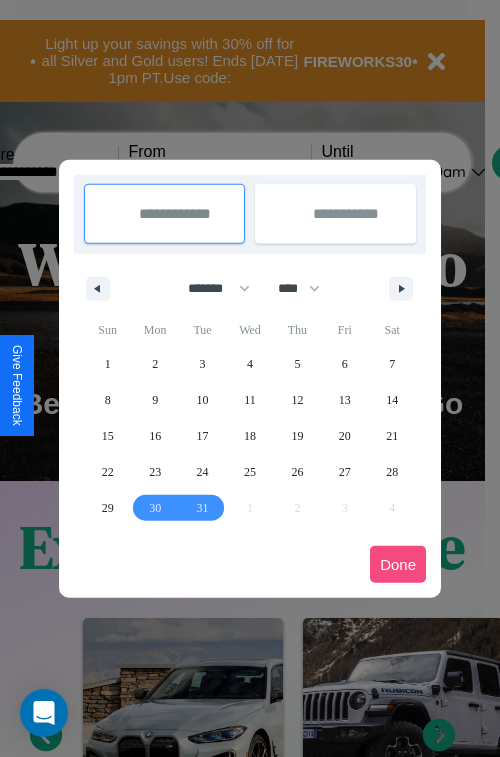 click on "Done" at bounding box center (398, 564) 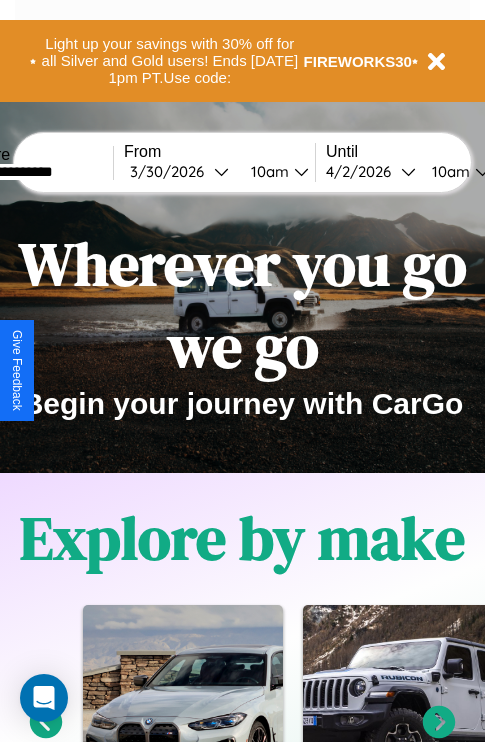 scroll, scrollTop: 0, scrollLeft: 72, axis: horizontal 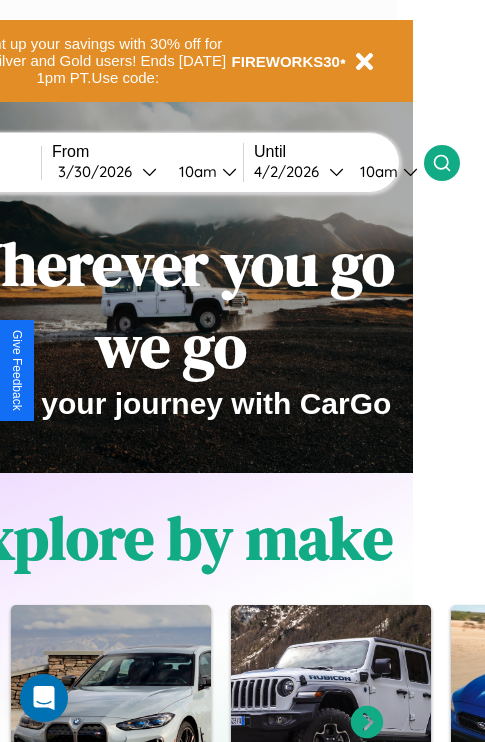 click 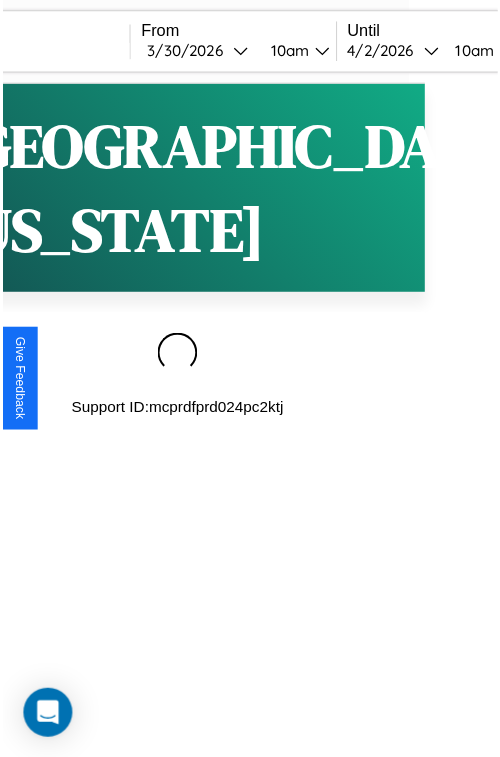 scroll, scrollTop: 0, scrollLeft: 0, axis: both 